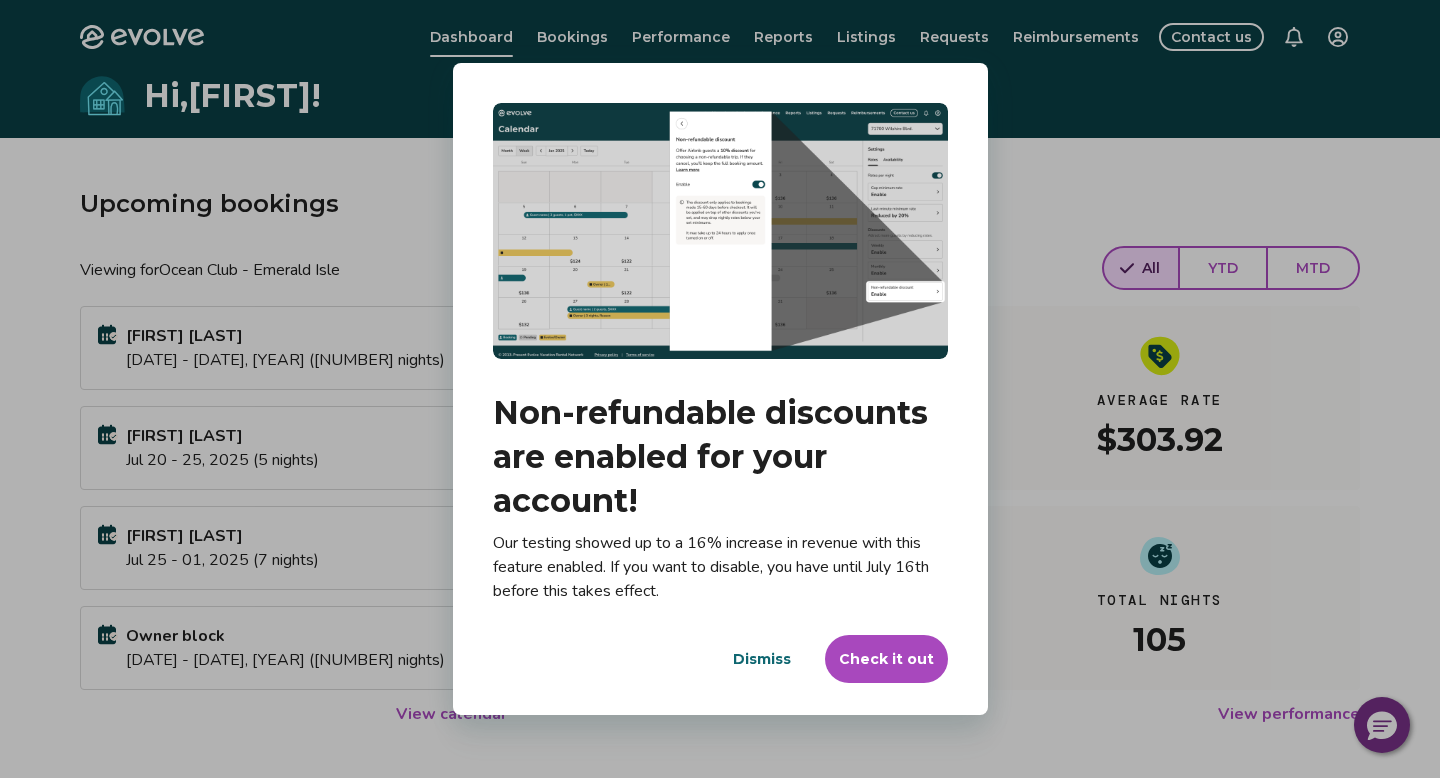scroll, scrollTop: 0, scrollLeft: 0, axis: both 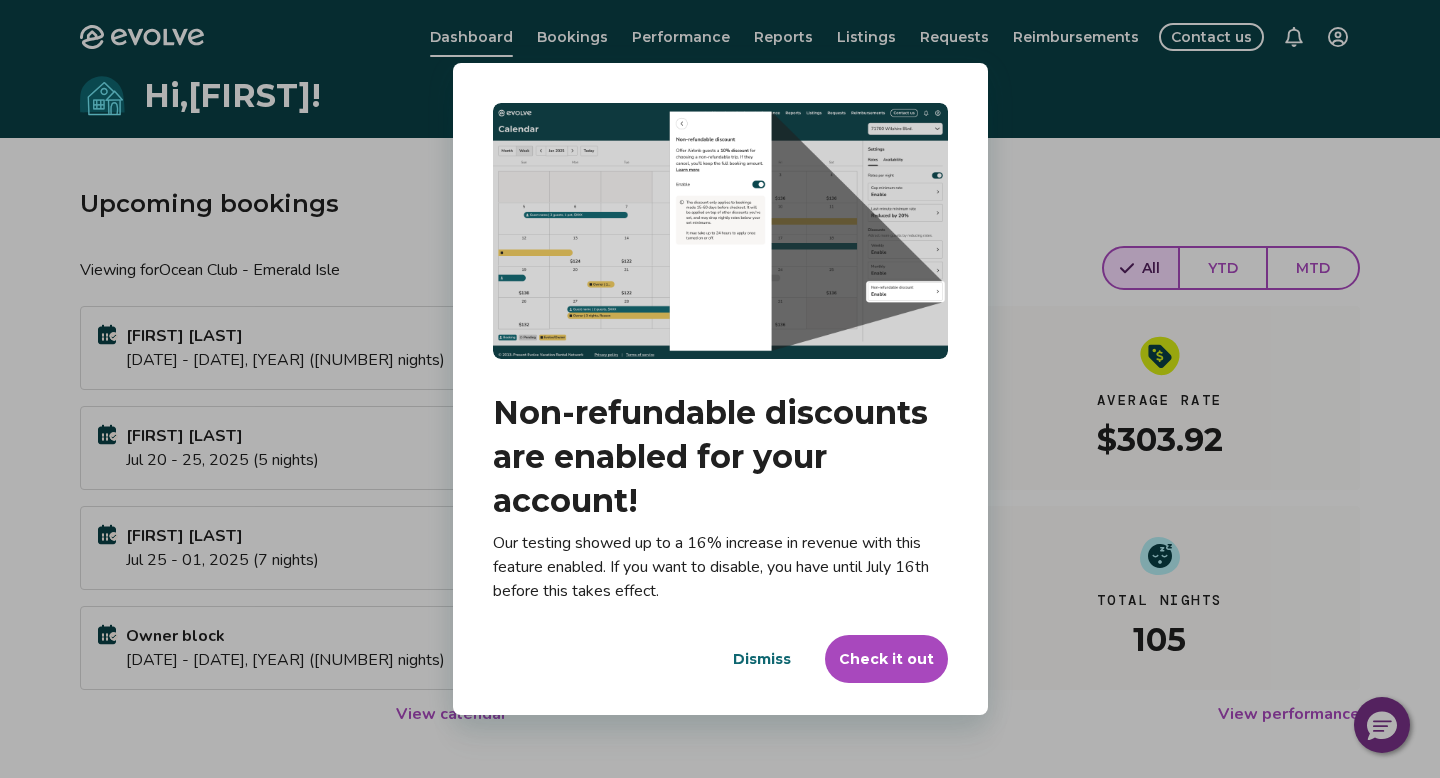 click on "Check it out" at bounding box center (886, 659) 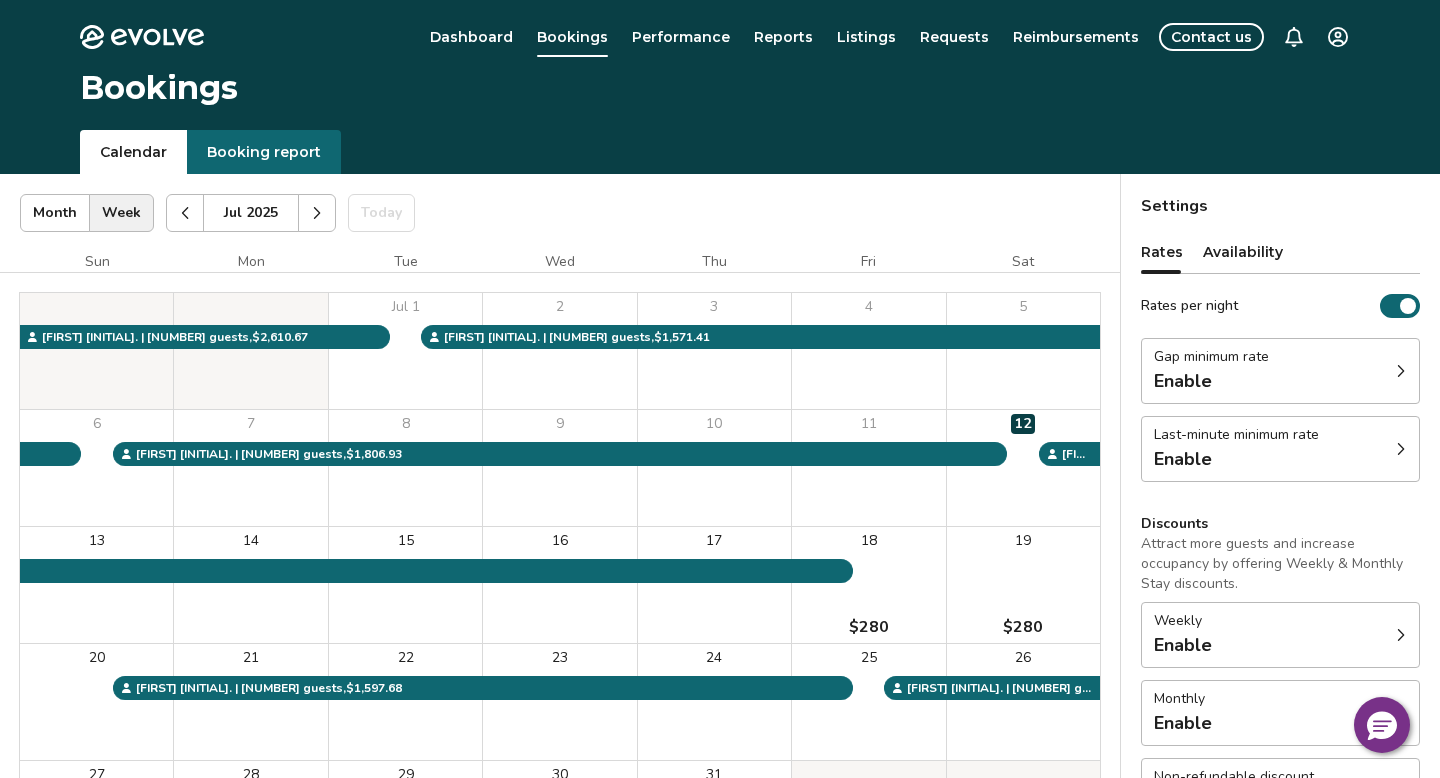 scroll, scrollTop: 0, scrollLeft: 0, axis: both 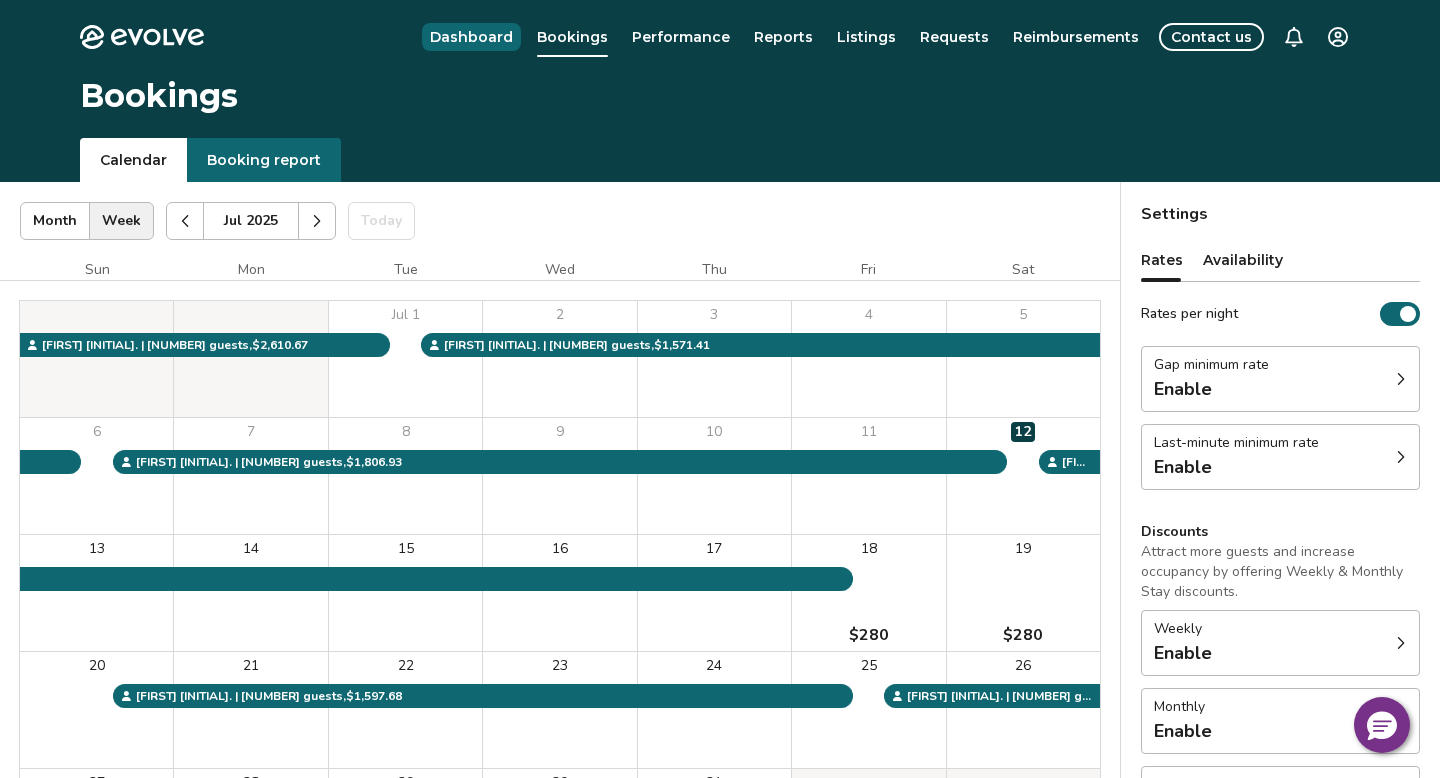 click on "Dashboard" at bounding box center (471, 37) 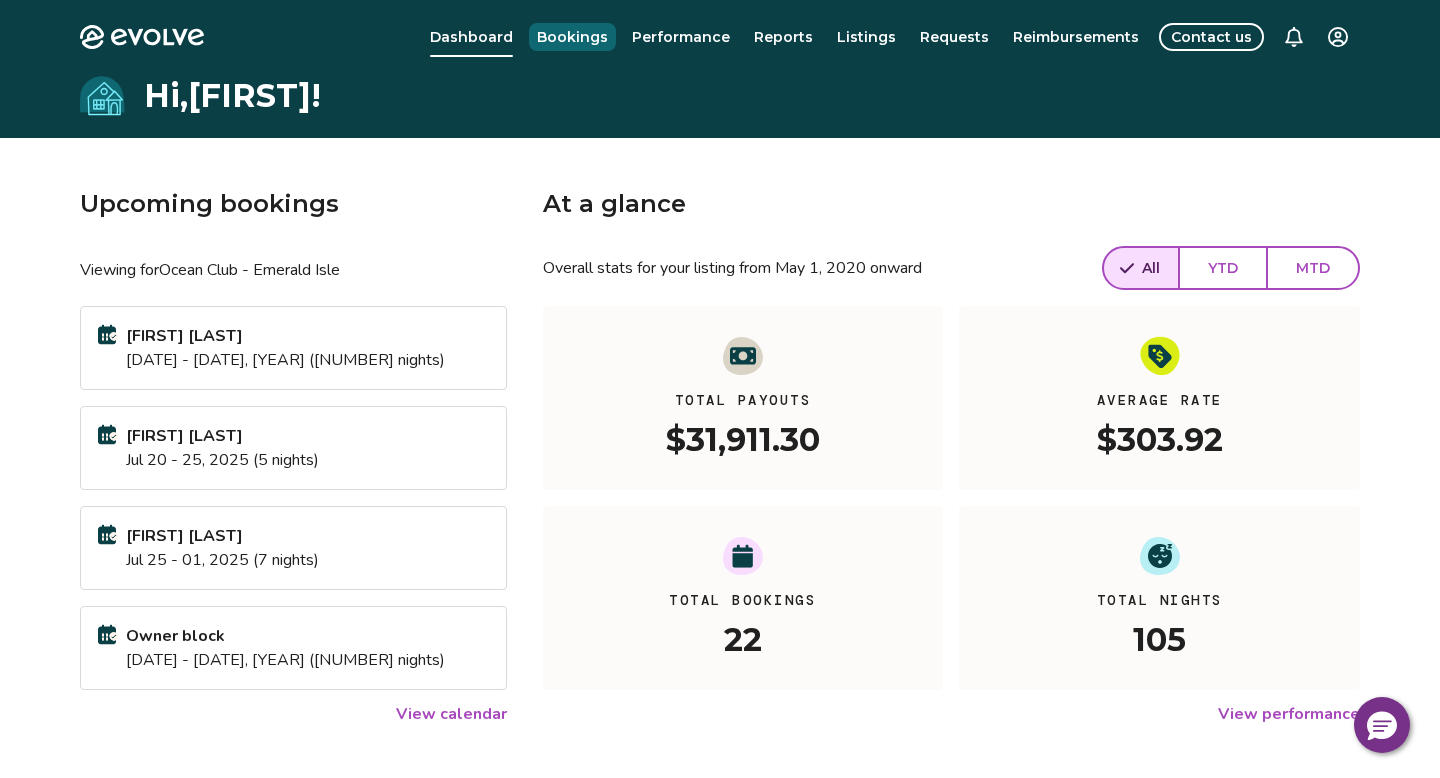 click on "Bookings" at bounding box center (572, 37) 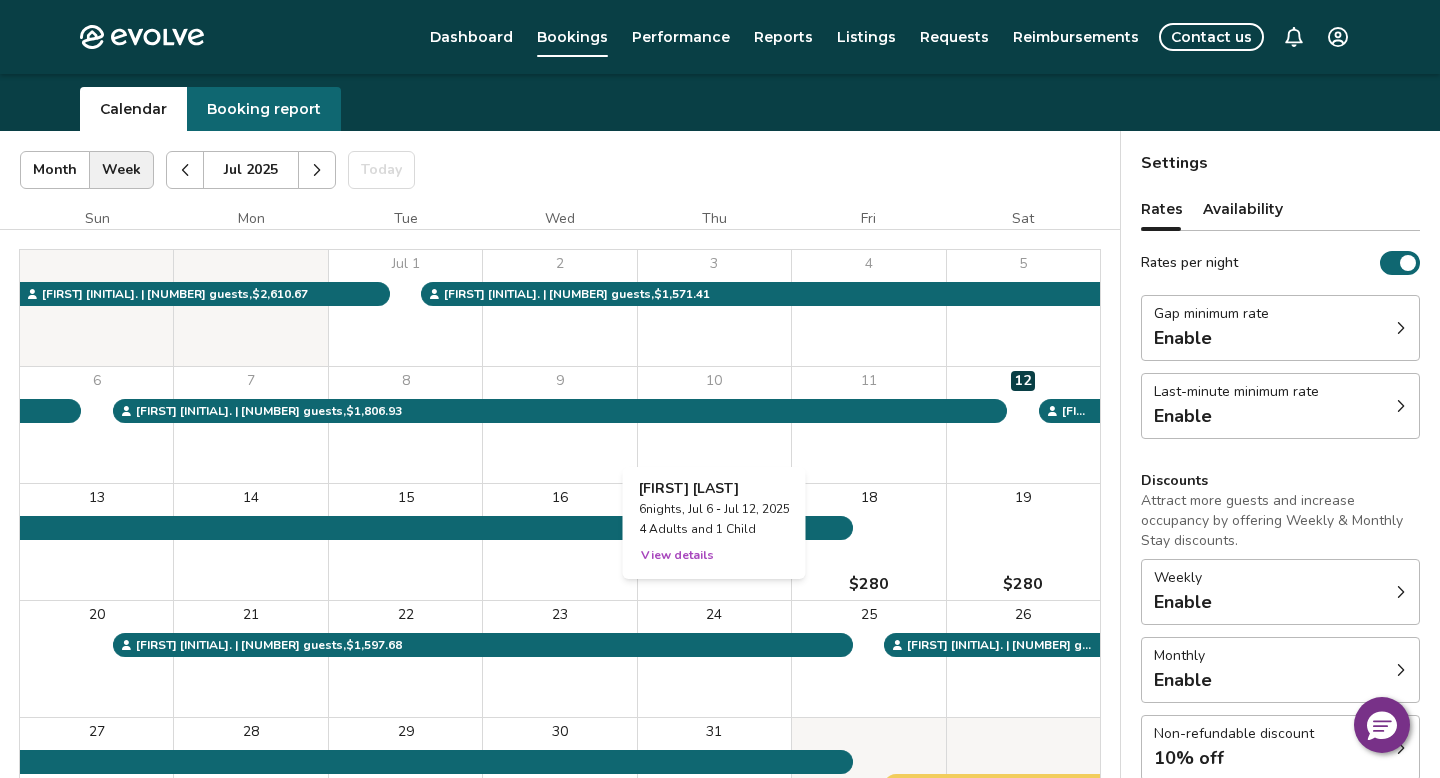 scroll, scrollTop: 0, scrollLeft: 0, axis: both 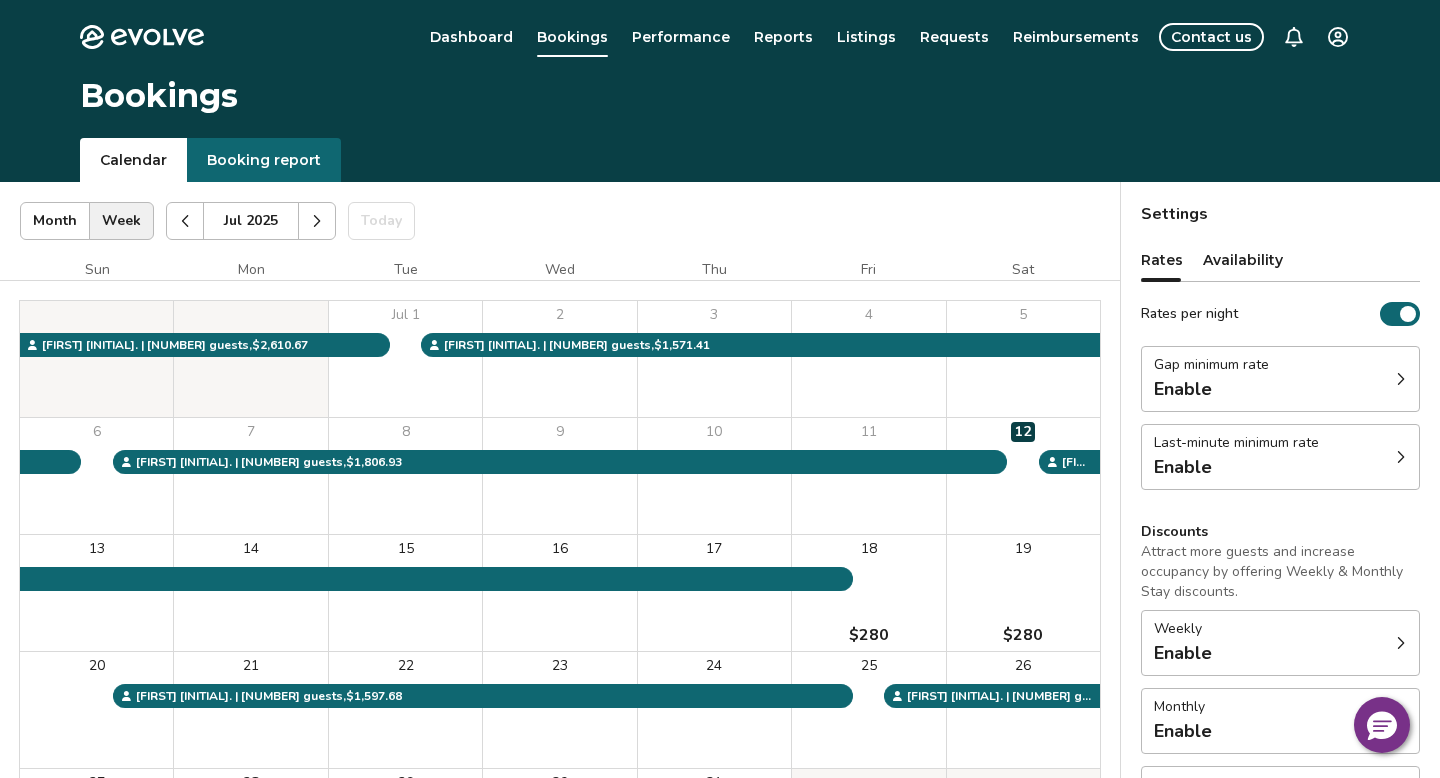 click 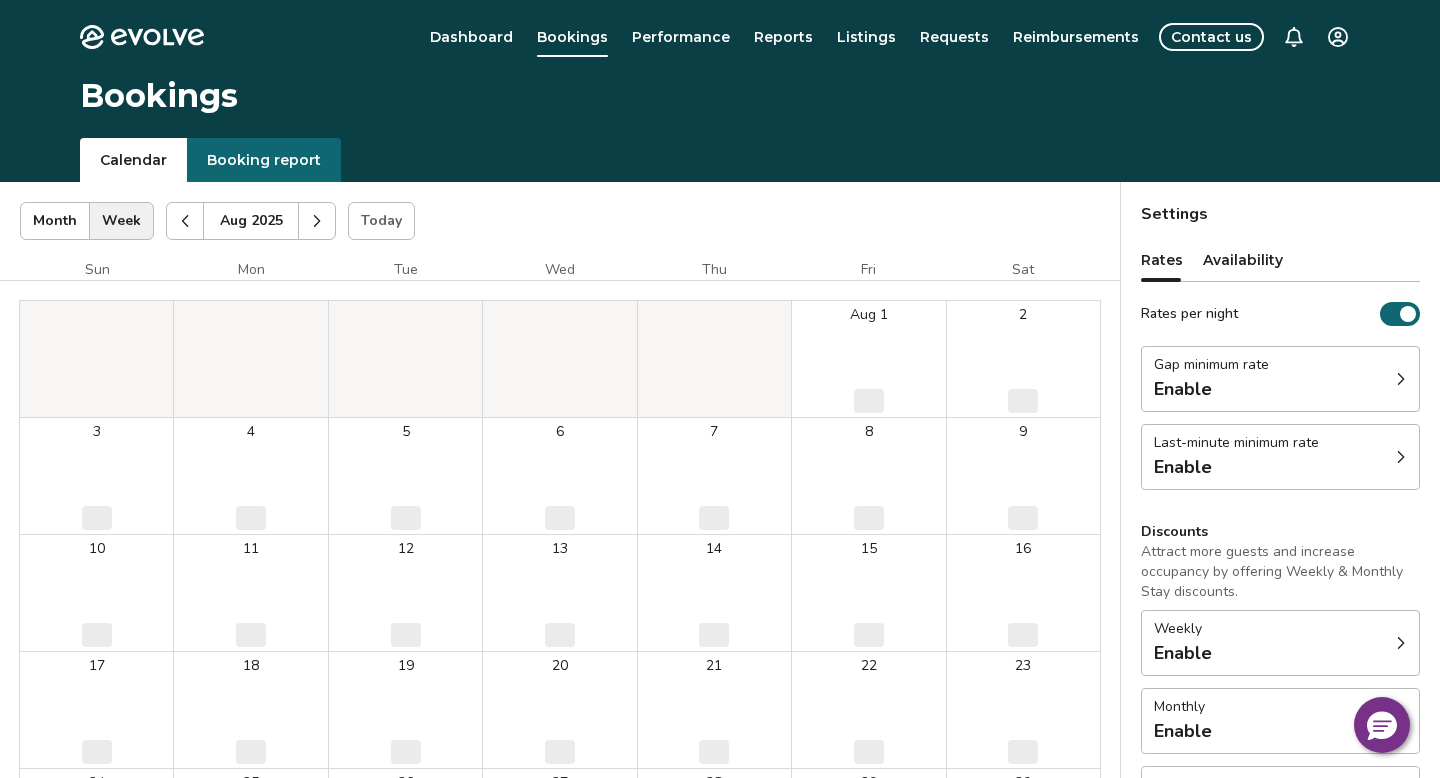 click 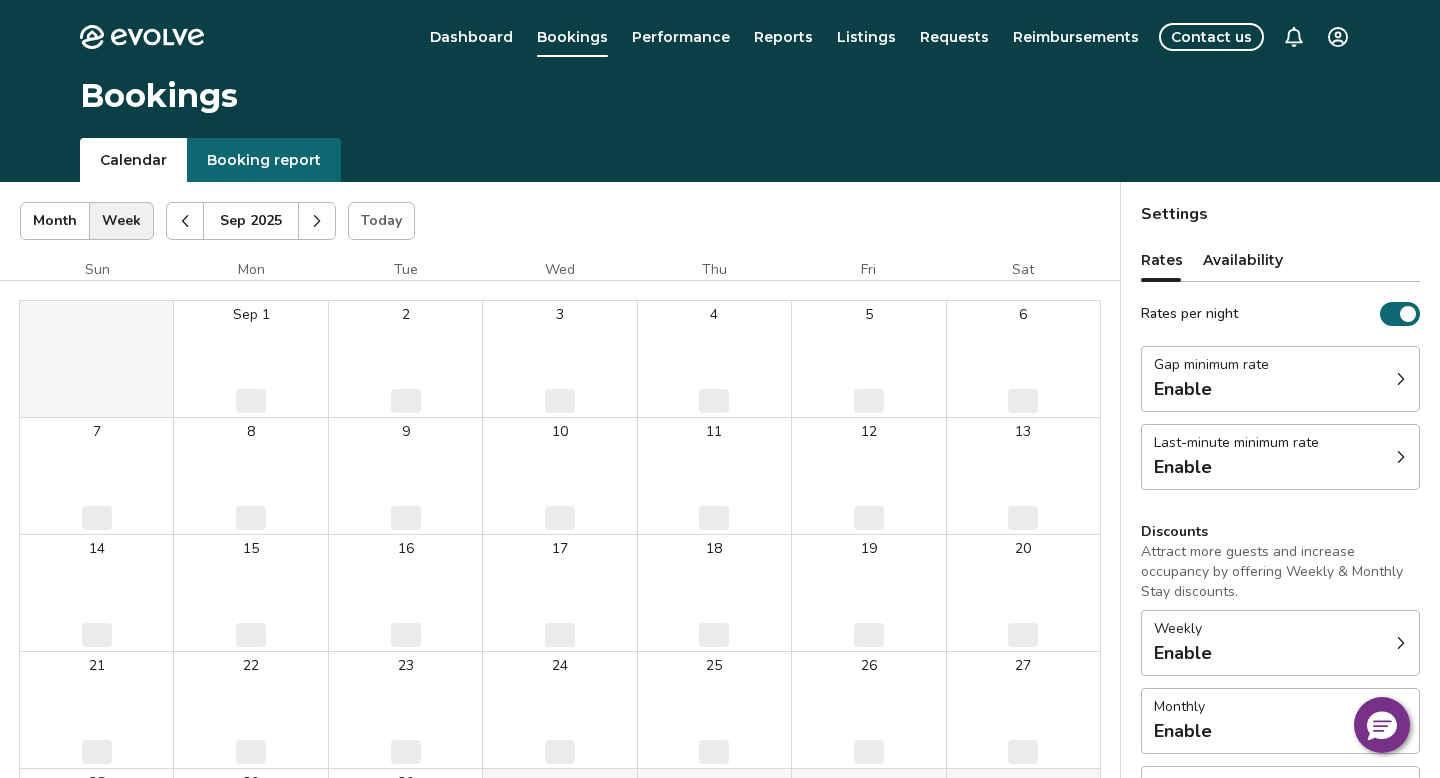 click 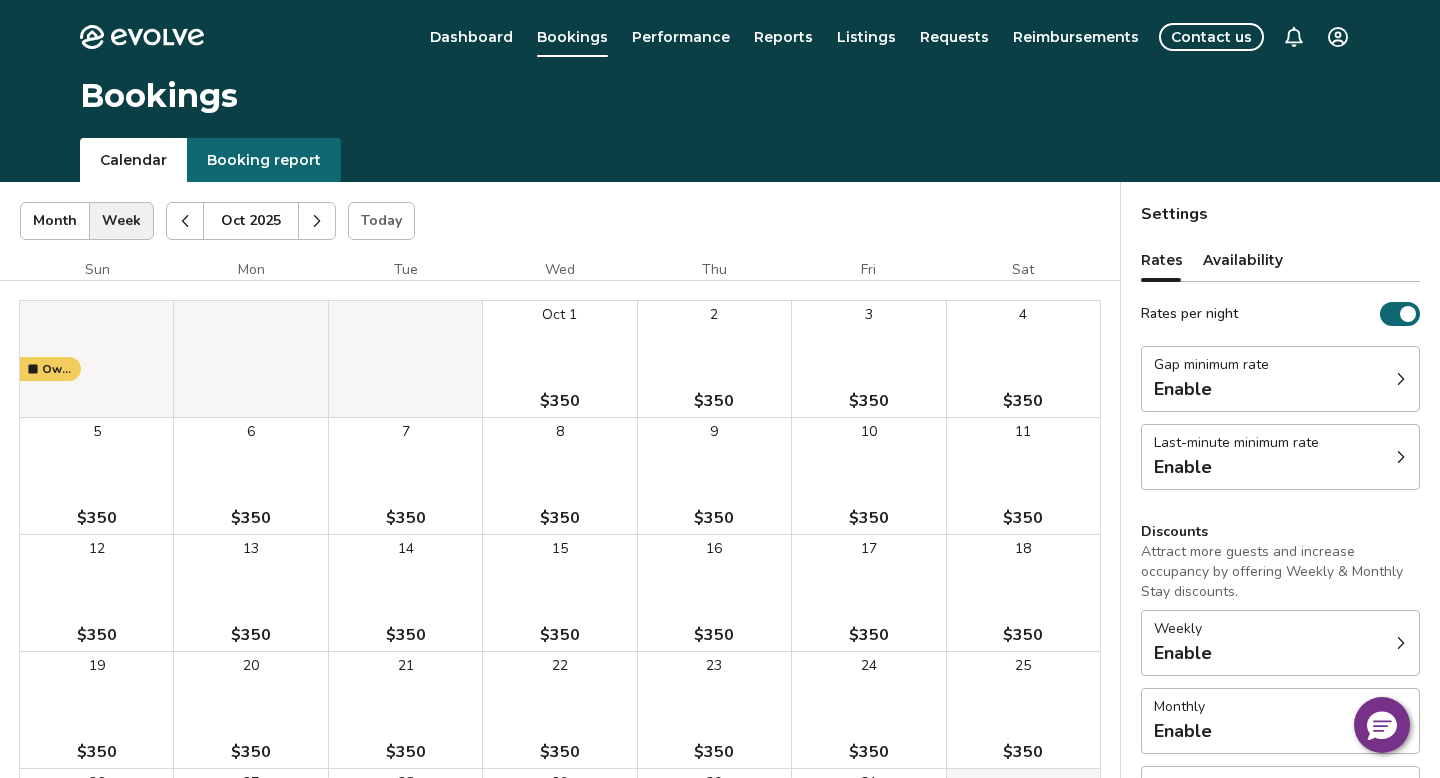 click 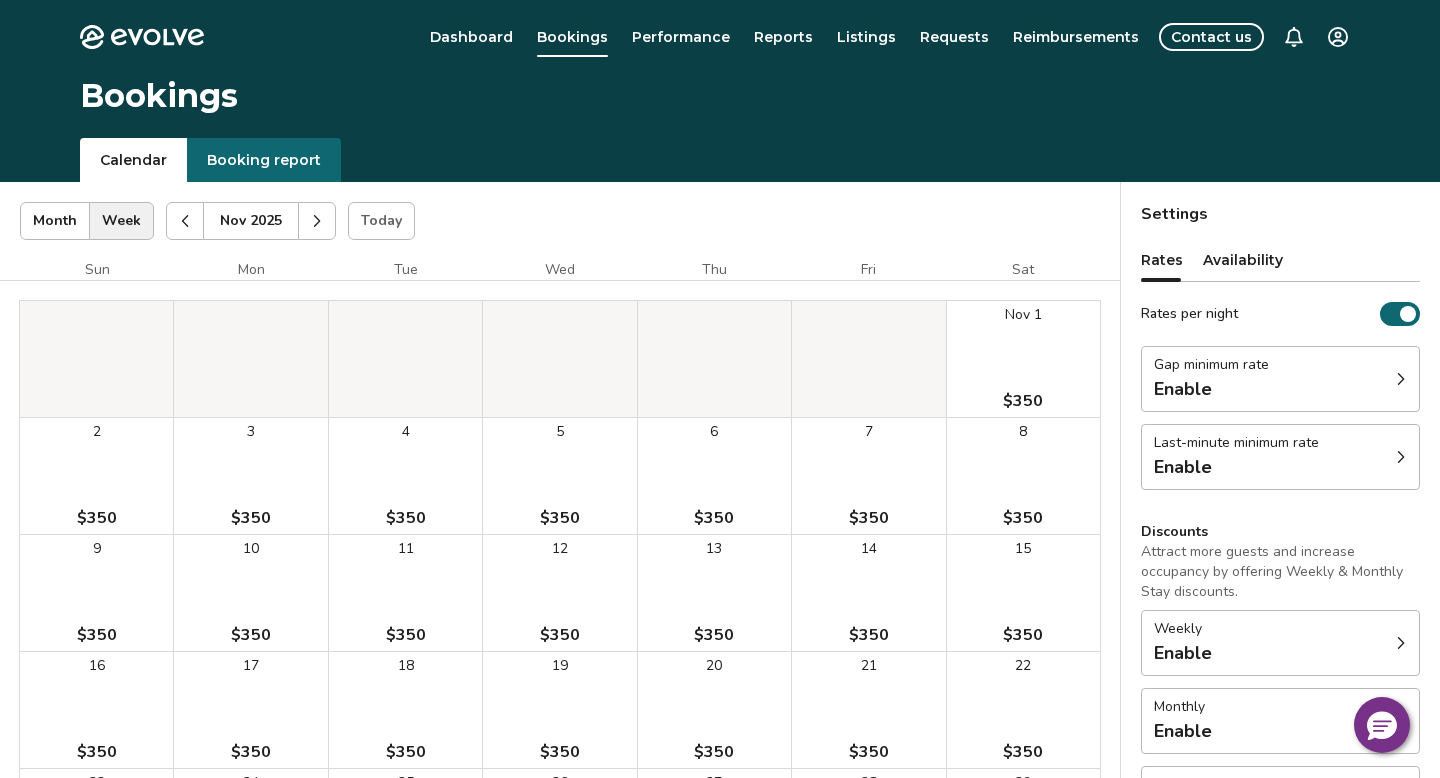 click 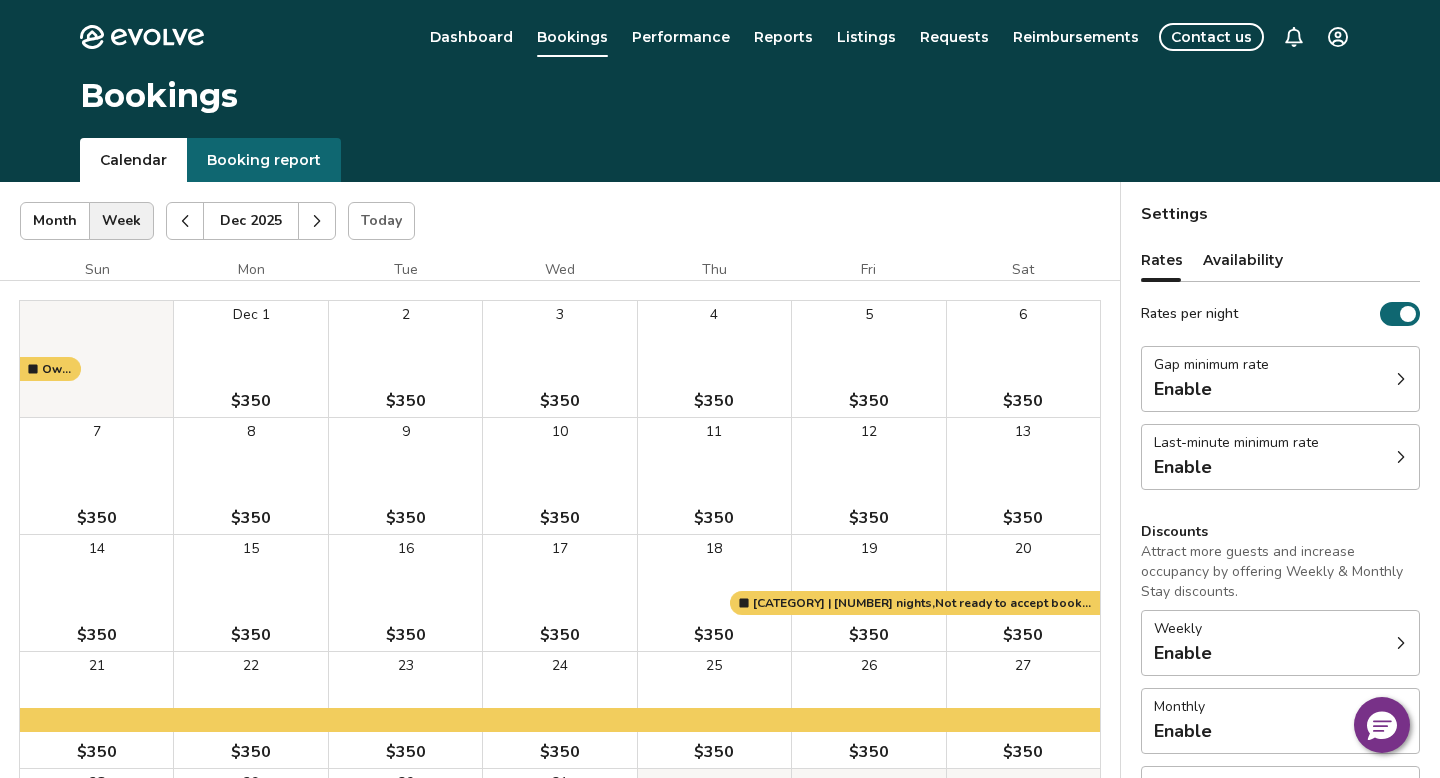 click 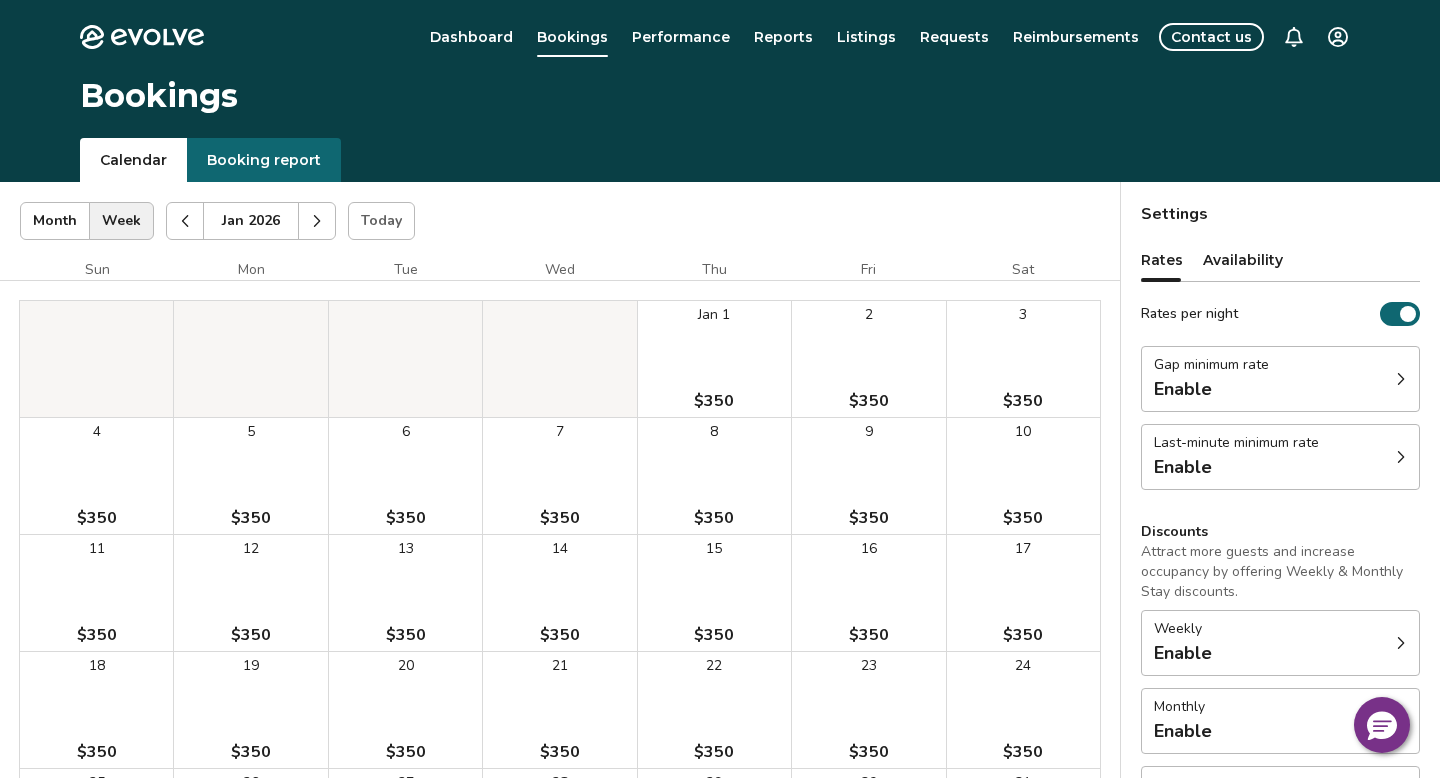 click 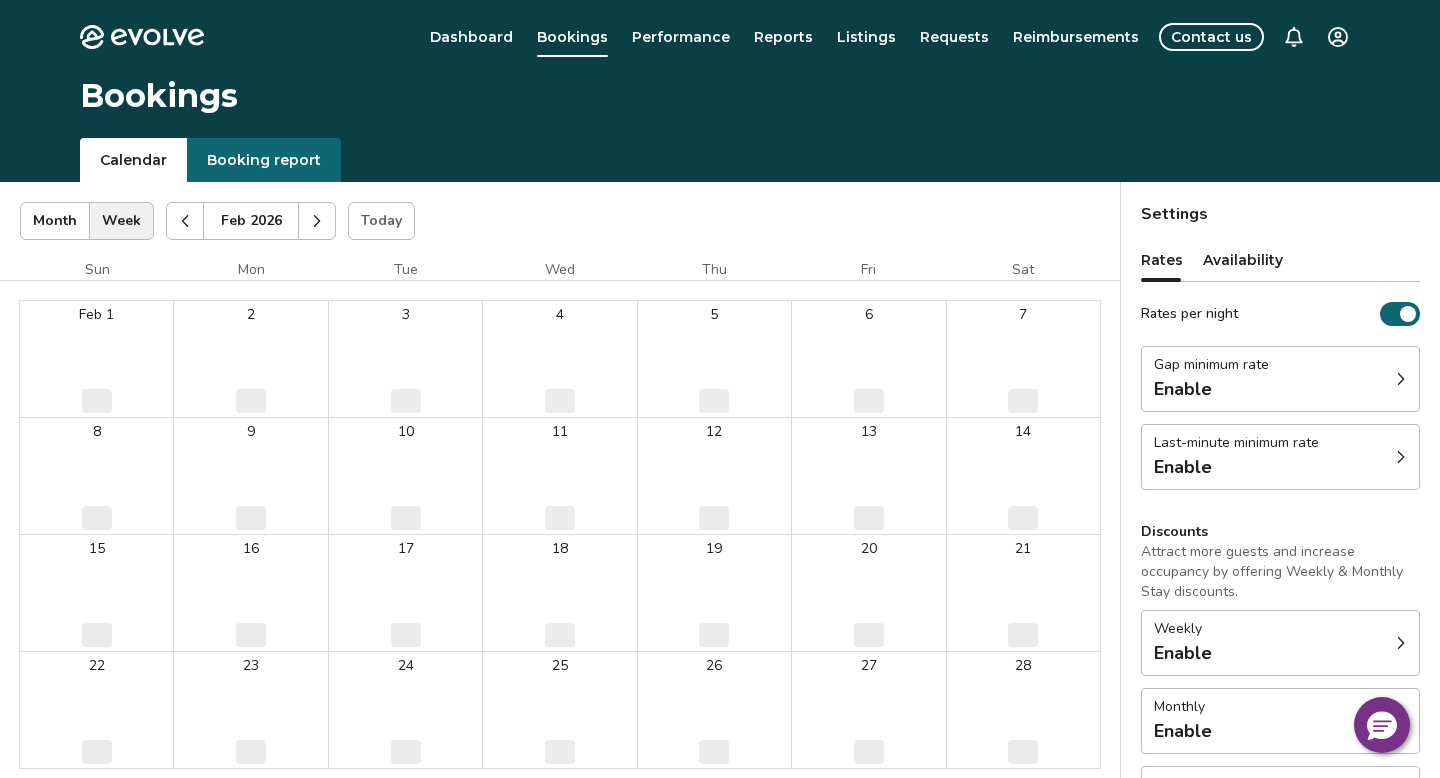 click 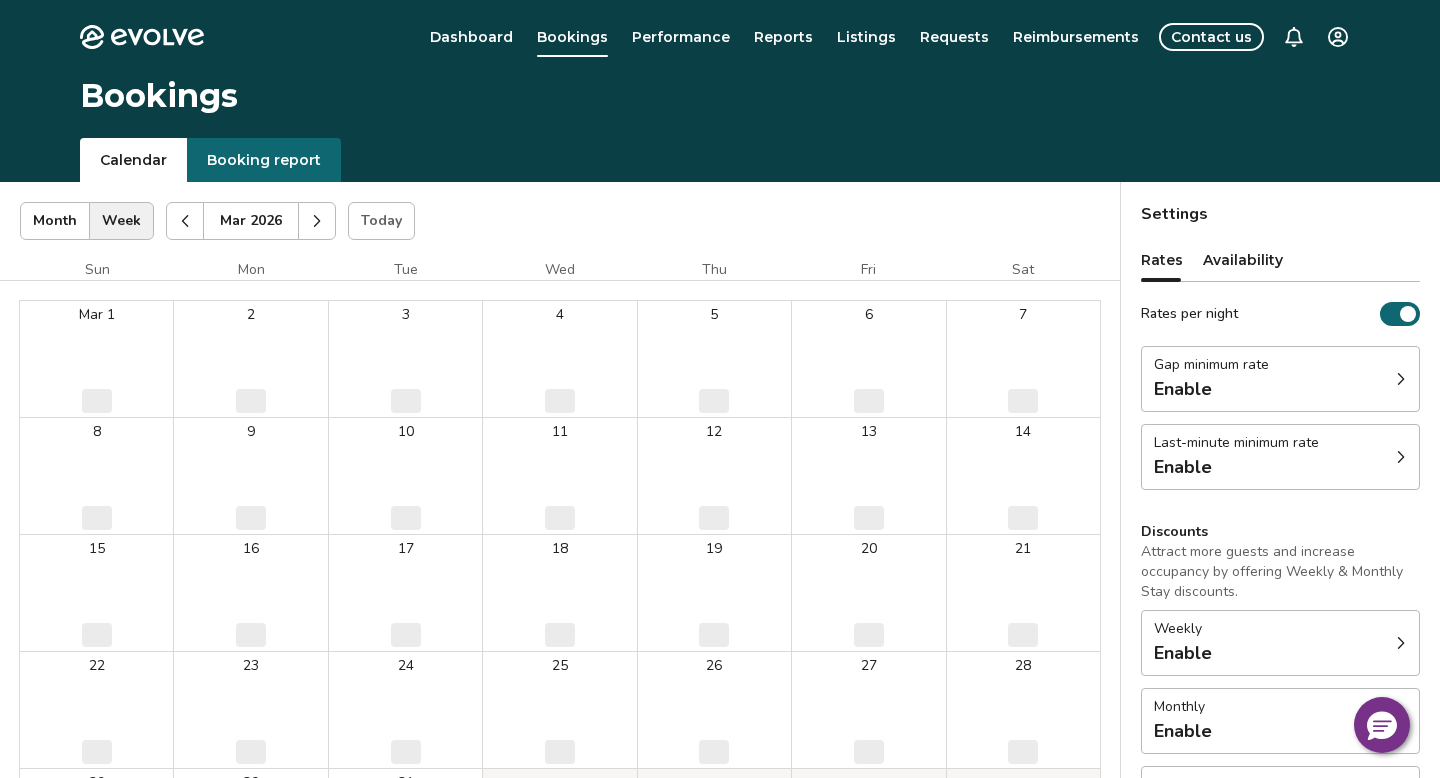 click 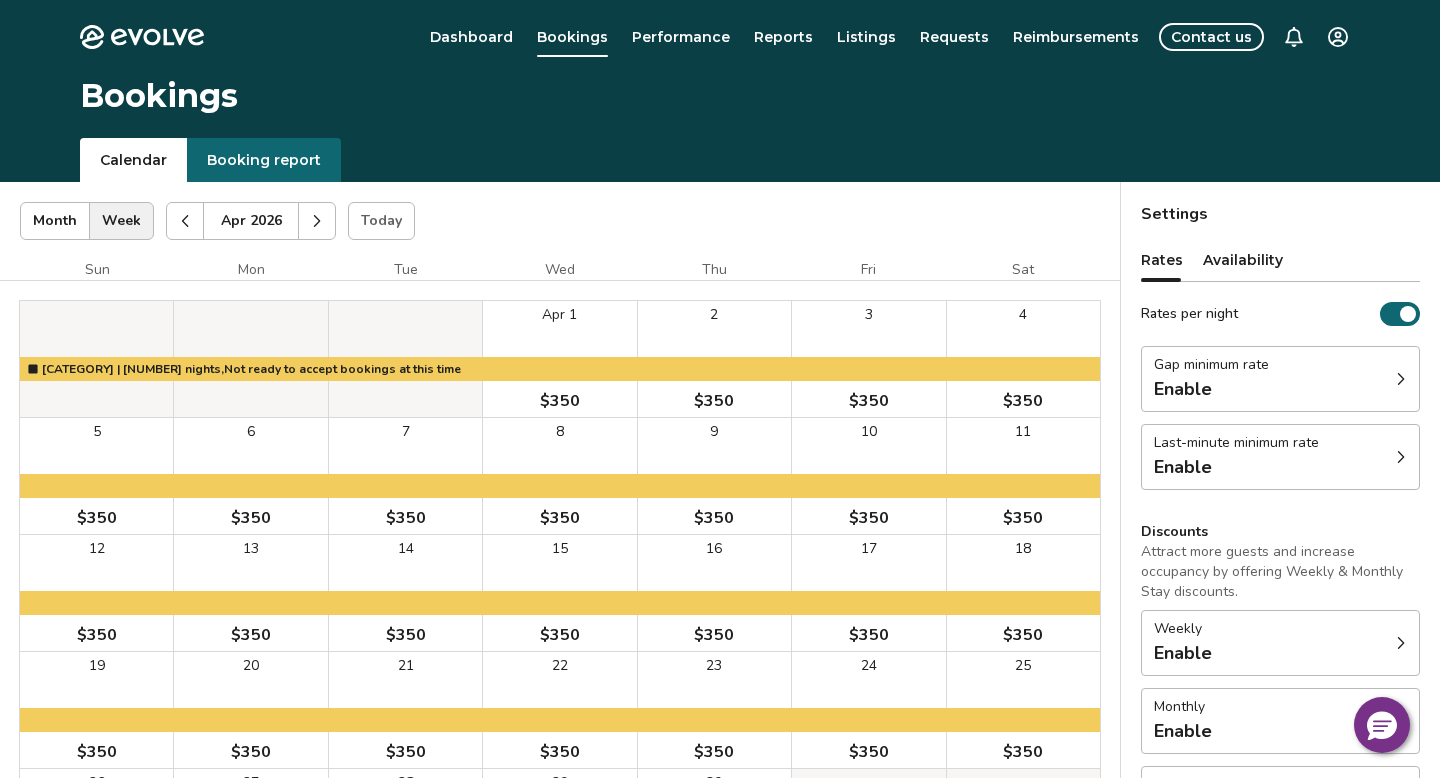 click 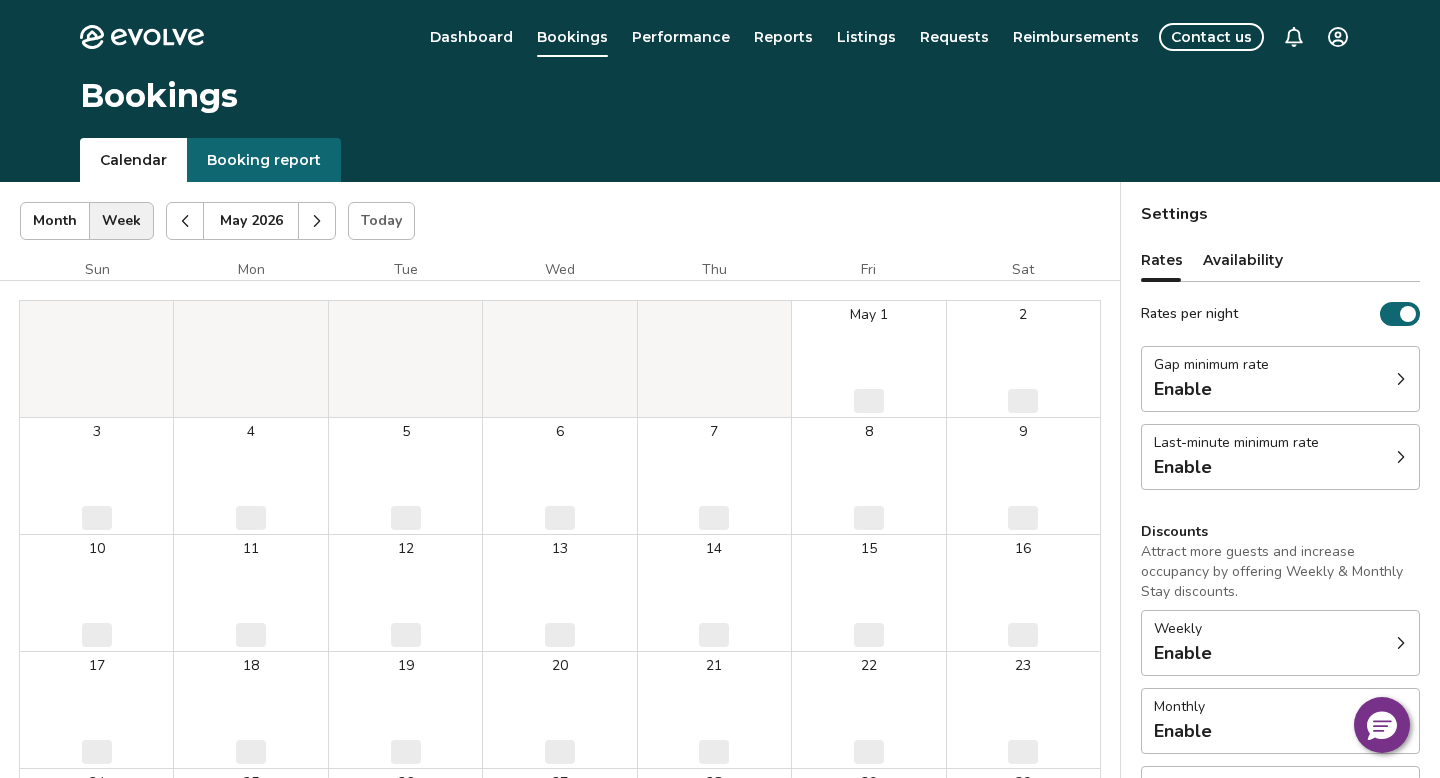 click 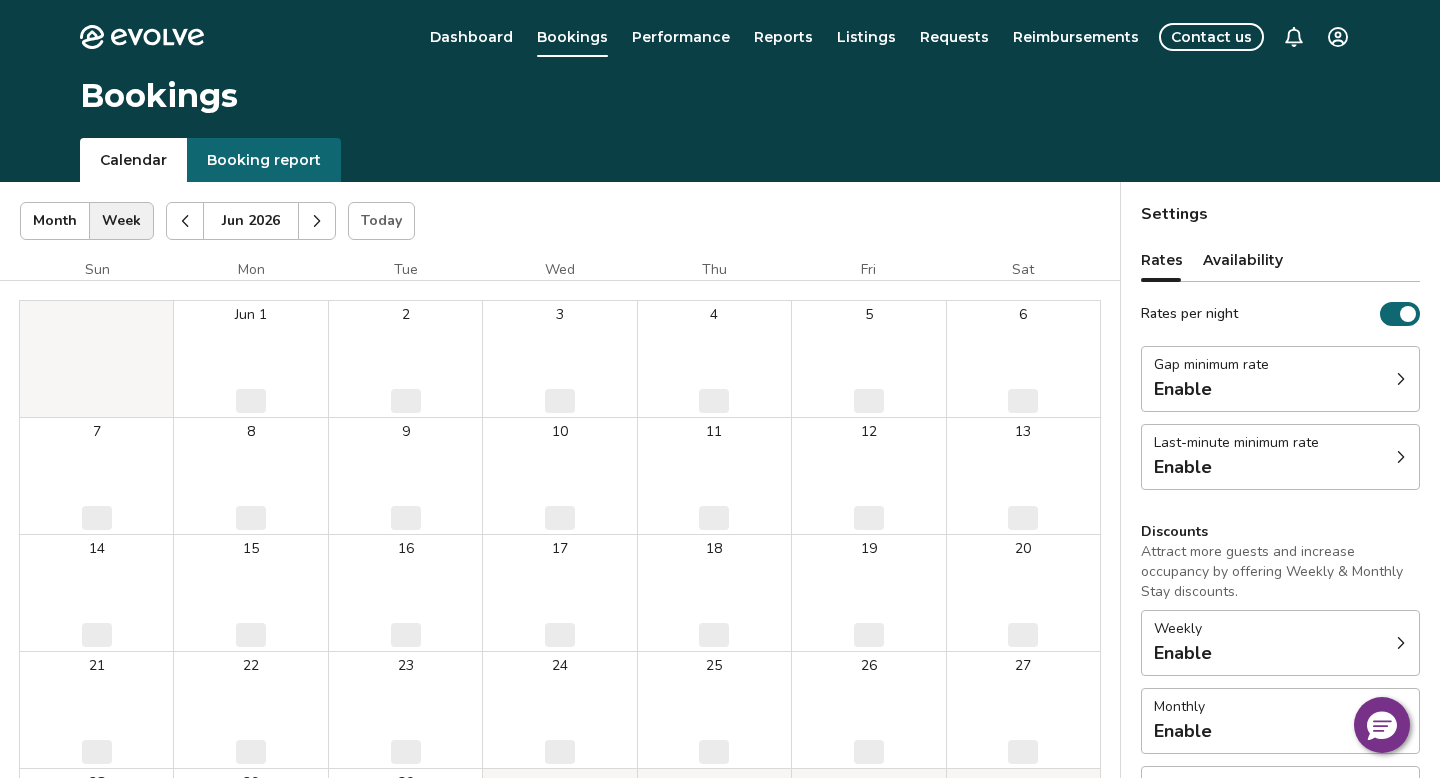 click 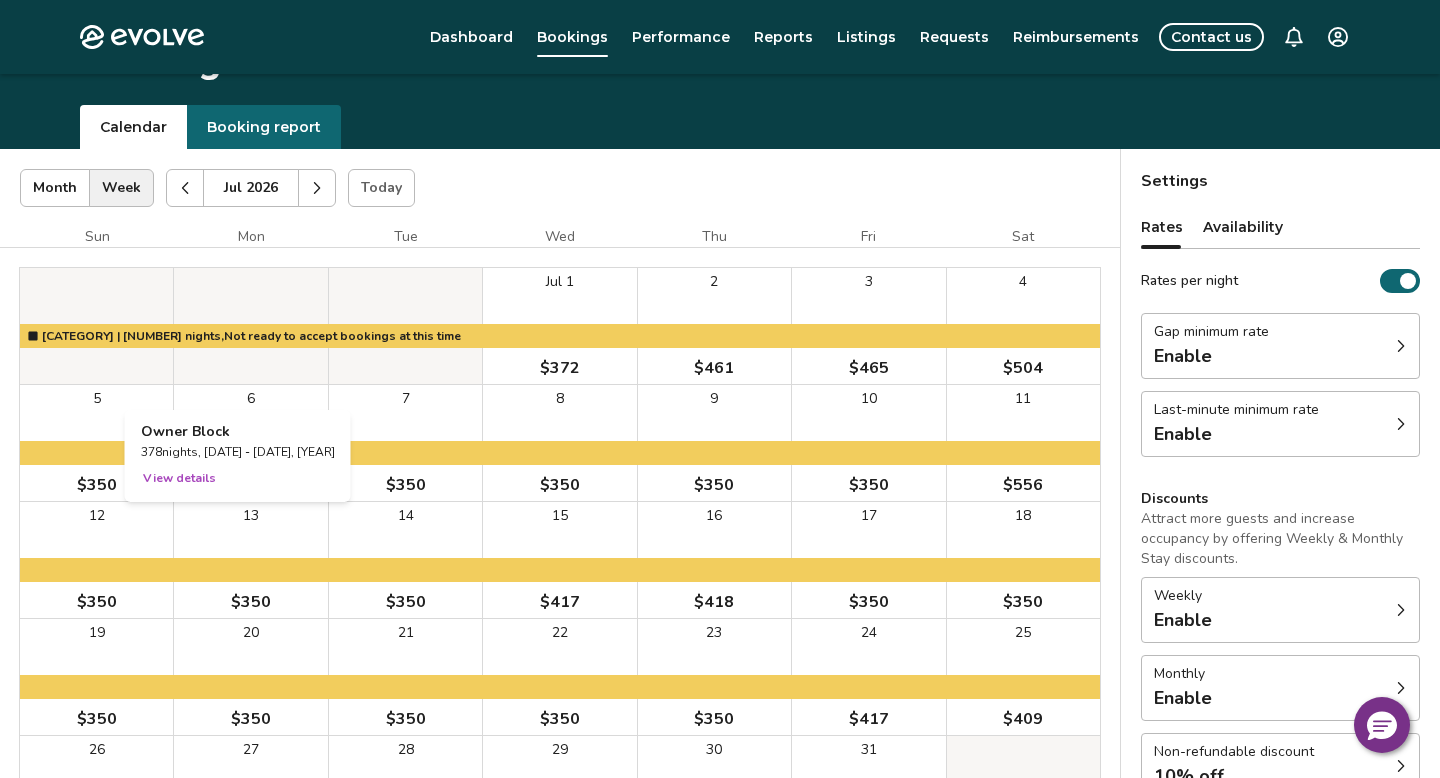 scroll, scrollTop: 0, scrollLeft: 0, axis: both 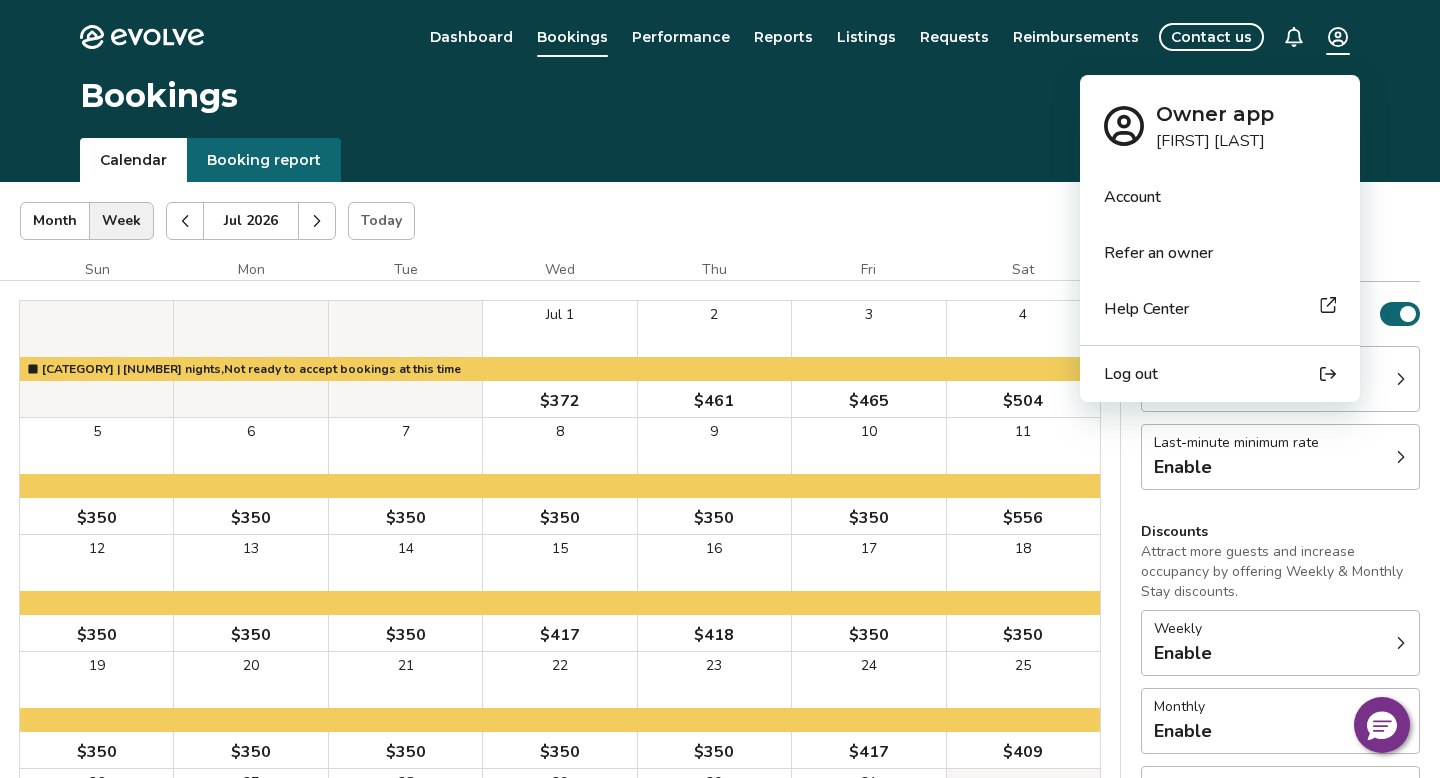 click on "Evolve Dashboard Bookings Performance Reports Listings Requests Reimbursements Contact us Bookings Calendar Booking report [DATE]  | Views Month Week [DATE] Today Settings Ocean Club - Emerald Isle [DATE] Sun Mon Tue Wed Thu Fri Sat Jul 1 $372 2 $461 3 $465 4 $504 5 $350 6 $350 7 $350 8 $350 9 $350 10 $350 11 $556 12 $350 13 $350 14 $350 15 $417 16 $418 17 $350 18 $350 19 $350 20 $350 21 $350 22 $350 23 $350 24 $417 25 $409 26 $350 27 $350 28 $350 29 $350 30 $350 31 $350 Owner block | [NUMBER] nights,  Not ready to accept bookings at this time Booking Pending Evolve/Owner Settings Rates Availability Rates per night Gap minimum rate Enable Last-minute minimum rate Enable Discounts Attract more guests and increase occupancy by offering Weekly & Monthly Stay discounts. Weekly Enable Monthly Enable Non-refundable discount 10% off View rates, policies, & fees Gap minimum rate Reduce your minimum rate by 20%  to help fill nights between bookings  (Fridays and Saturdays excluded). Enable Last-minute minimum rate" at bounding box center [720, 517] 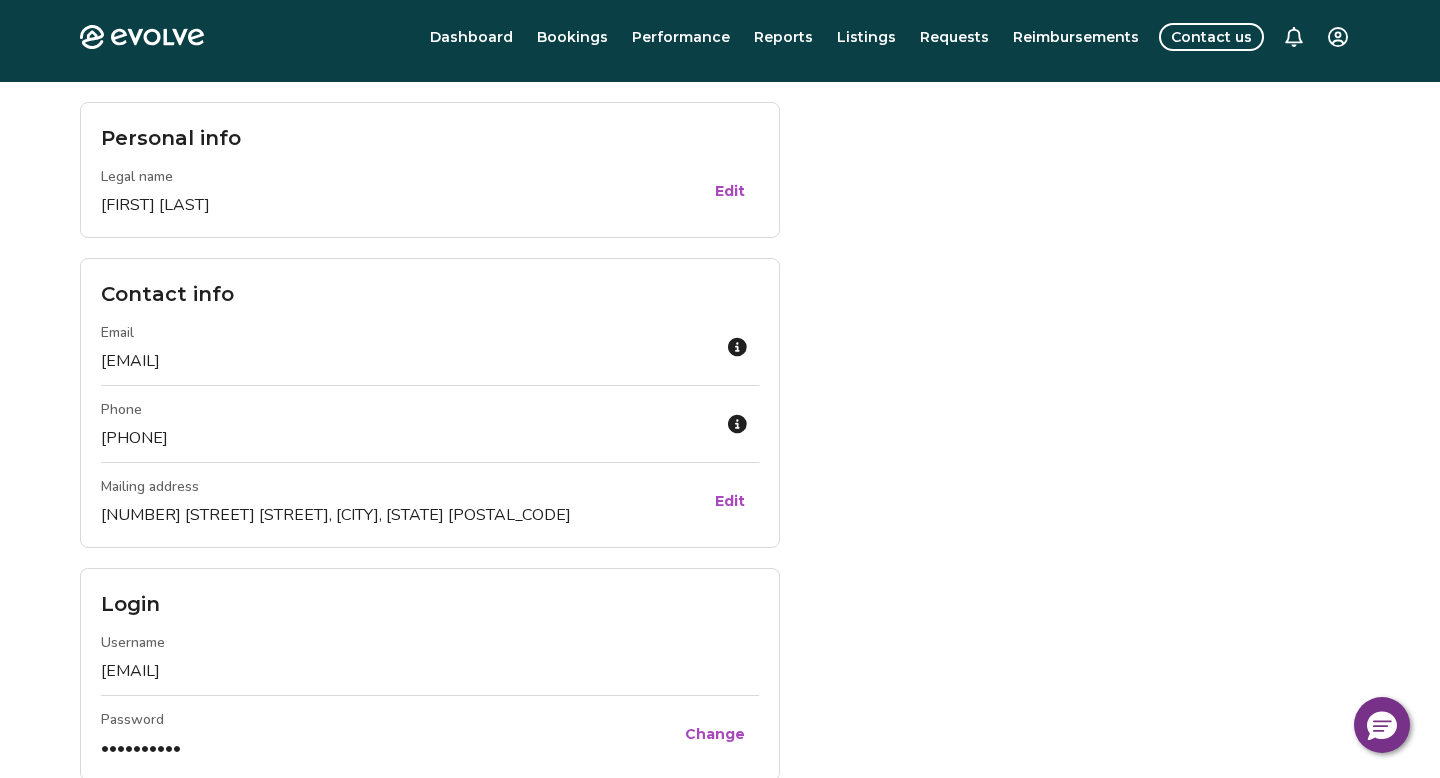 scroll, scrollTop: 0, scrollLeft: 0, axis: both 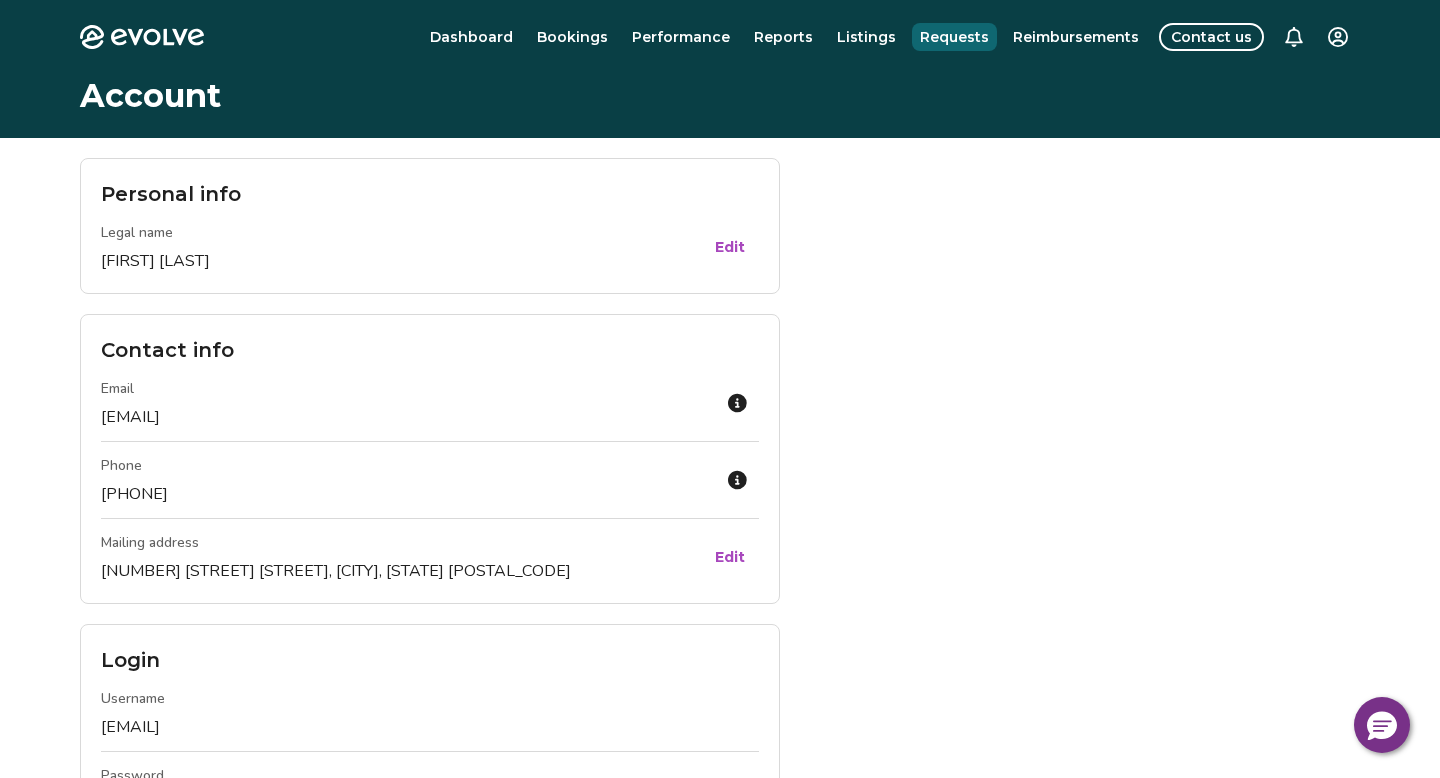 click on "Requests" at bounding box center (954, 37) 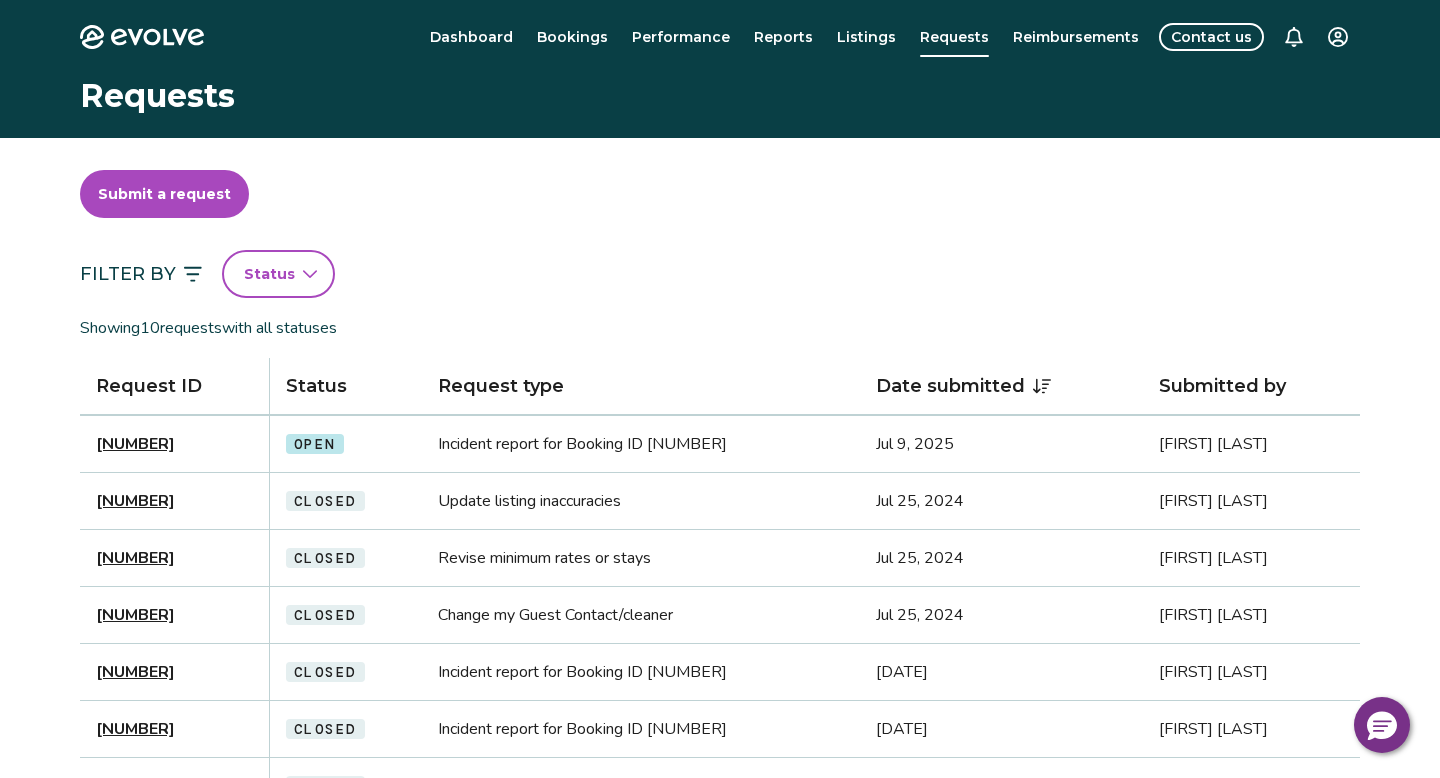 click on "Incident report for Booking ID [NUMBER]" at bounding box center [641, 444] 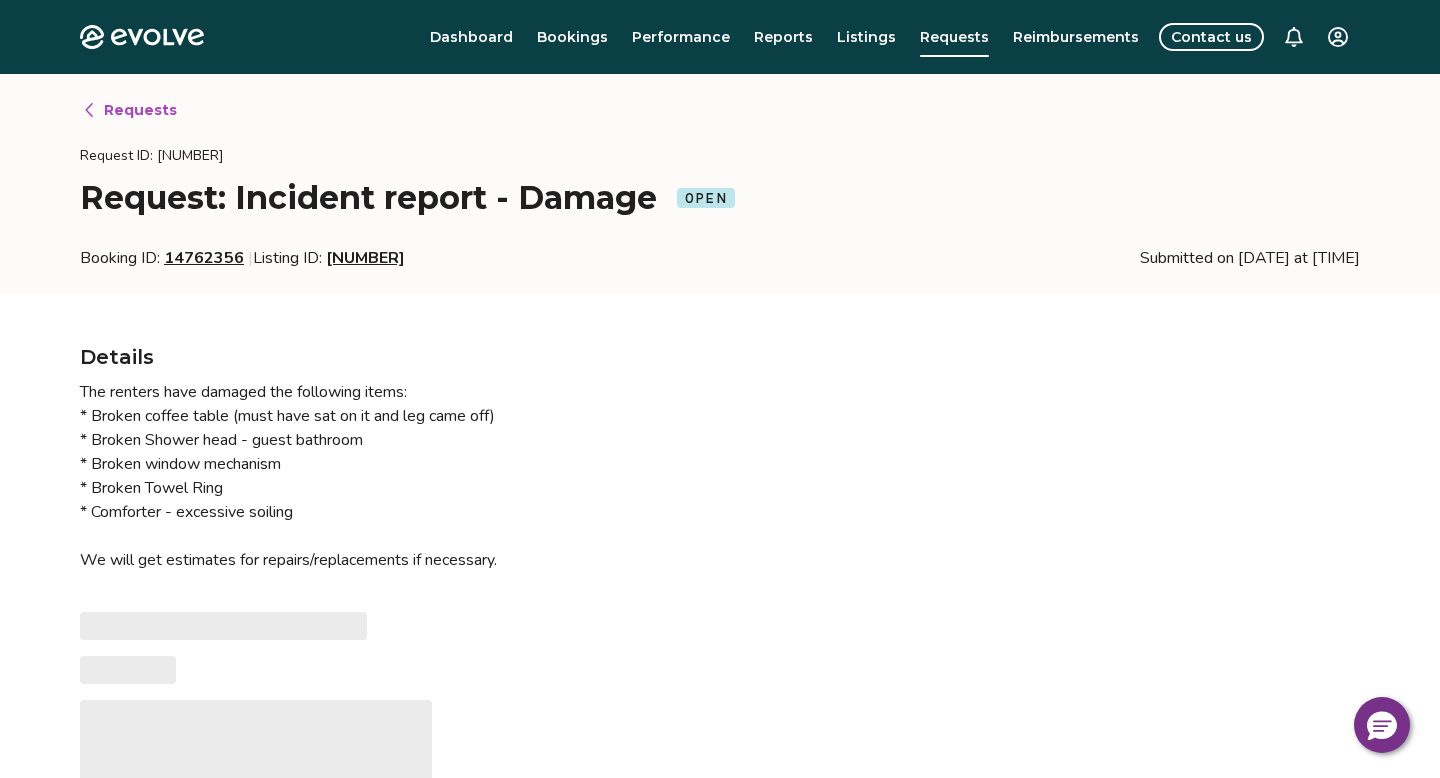 type on "*" 